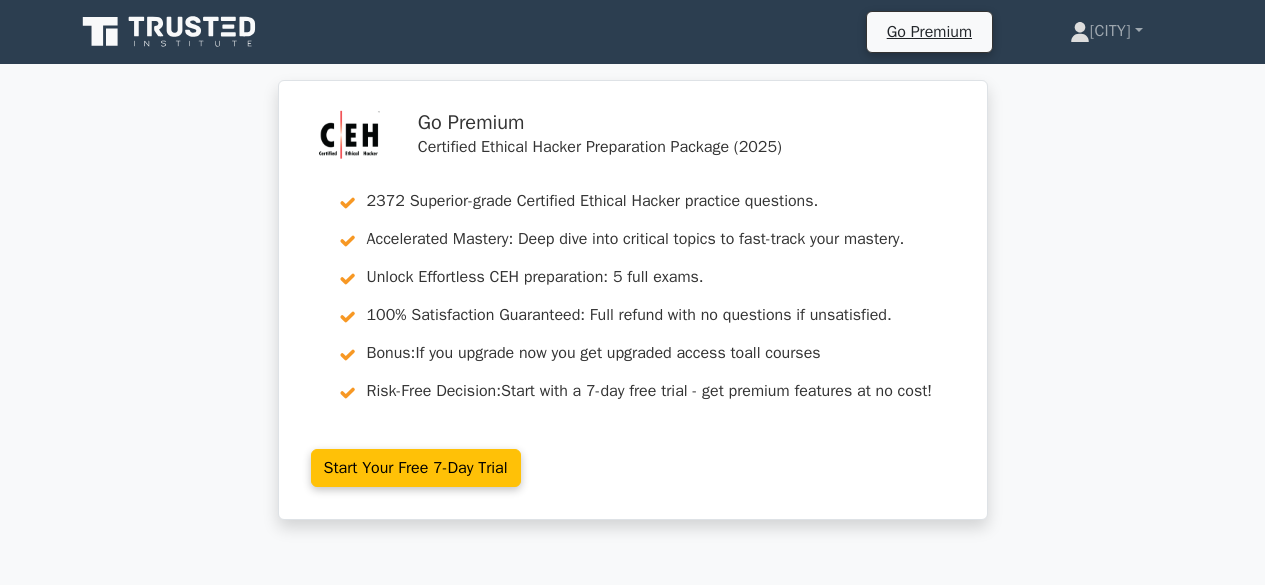 scroll, scrollTop: 3016, scrollLeft: 0, axis: vertical 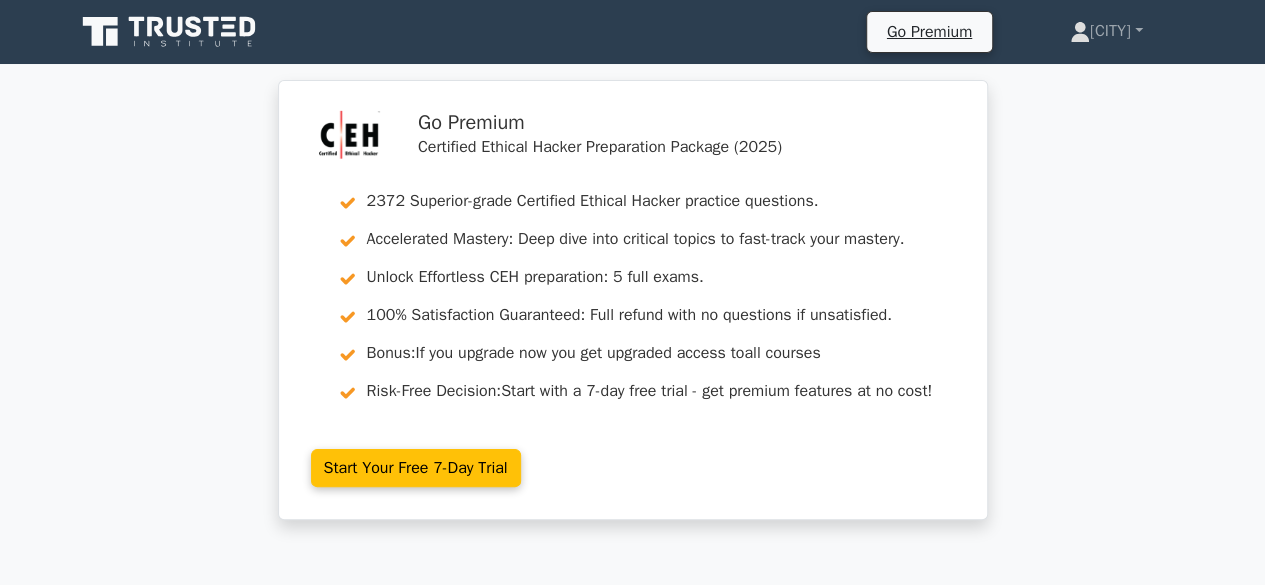 click 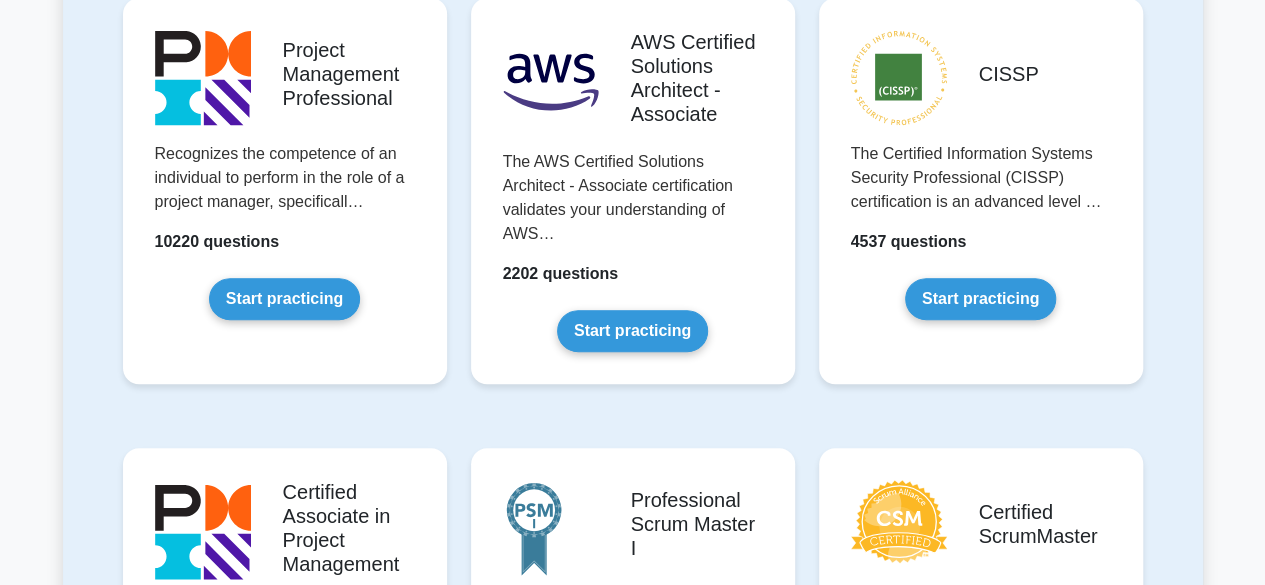 scroll, scrollTop: 500, scrollLeft: 0, axis: vertical 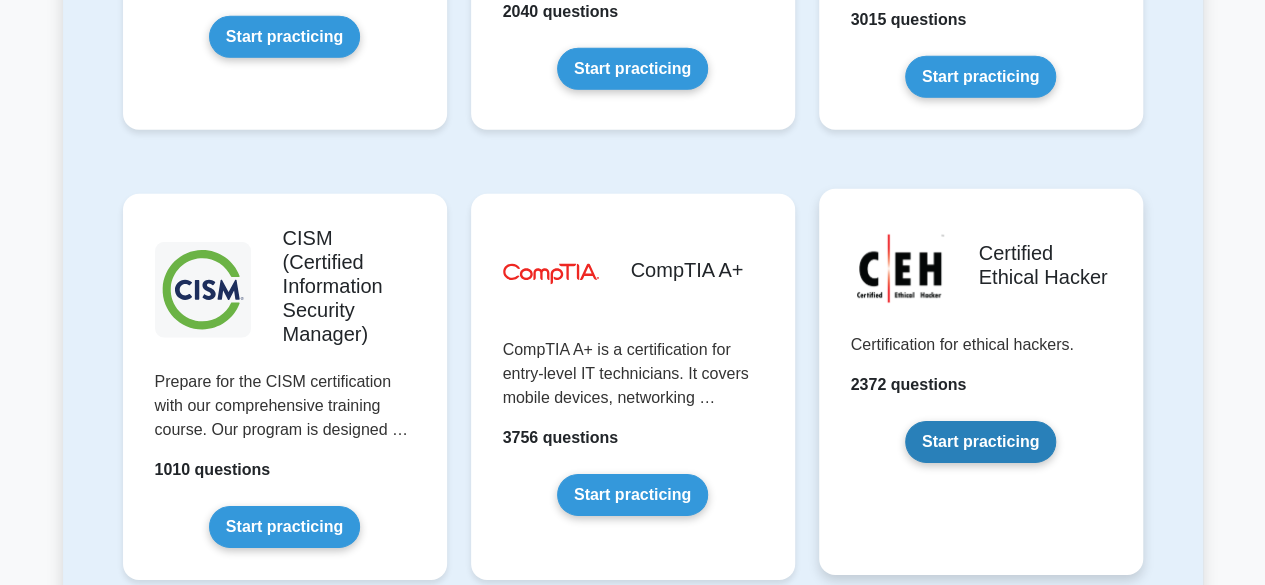 click on "Start practicing" at bounding box center [980, 442] 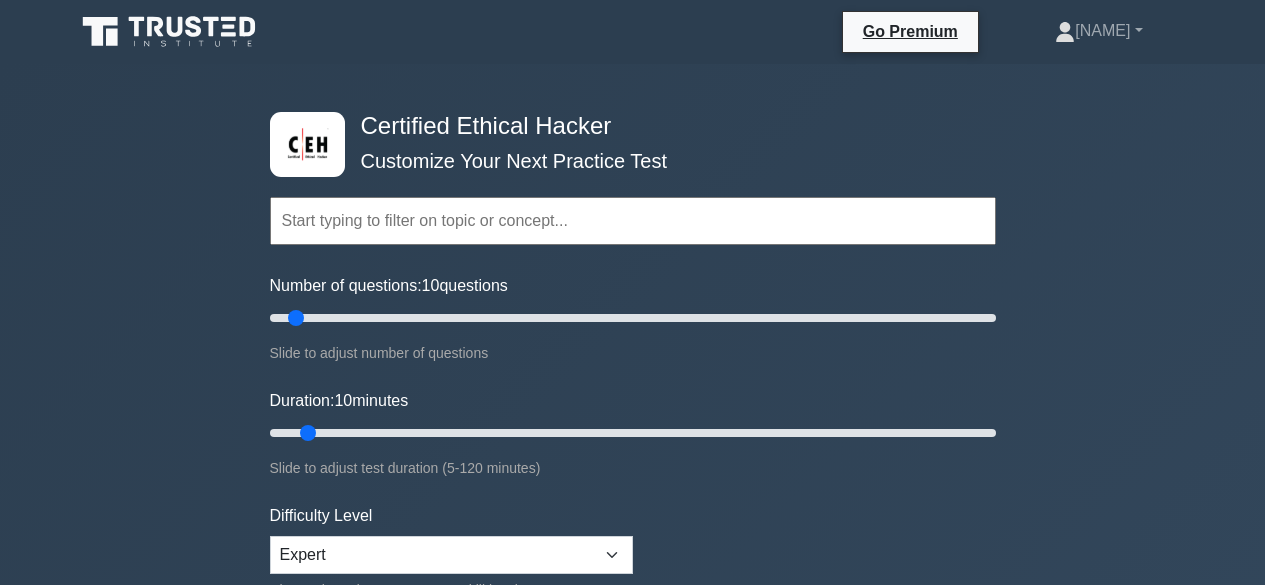 scroll, scrollTop: 0, scrollLeft: 0, axis: both 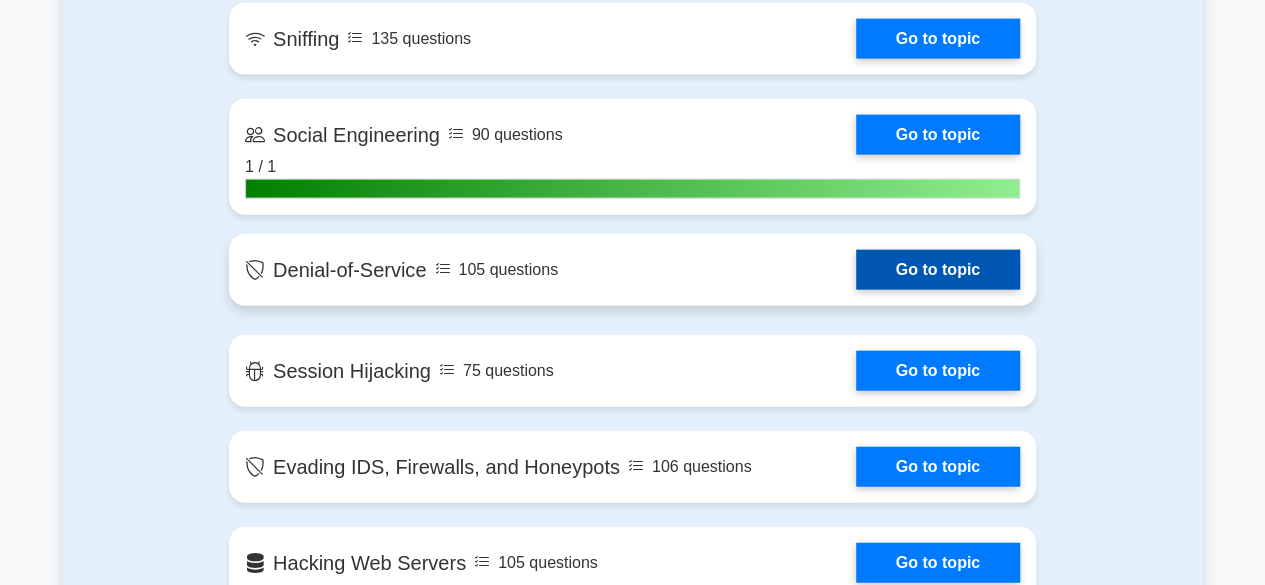 click on "Go to topic" at bounding box center [938, 270] 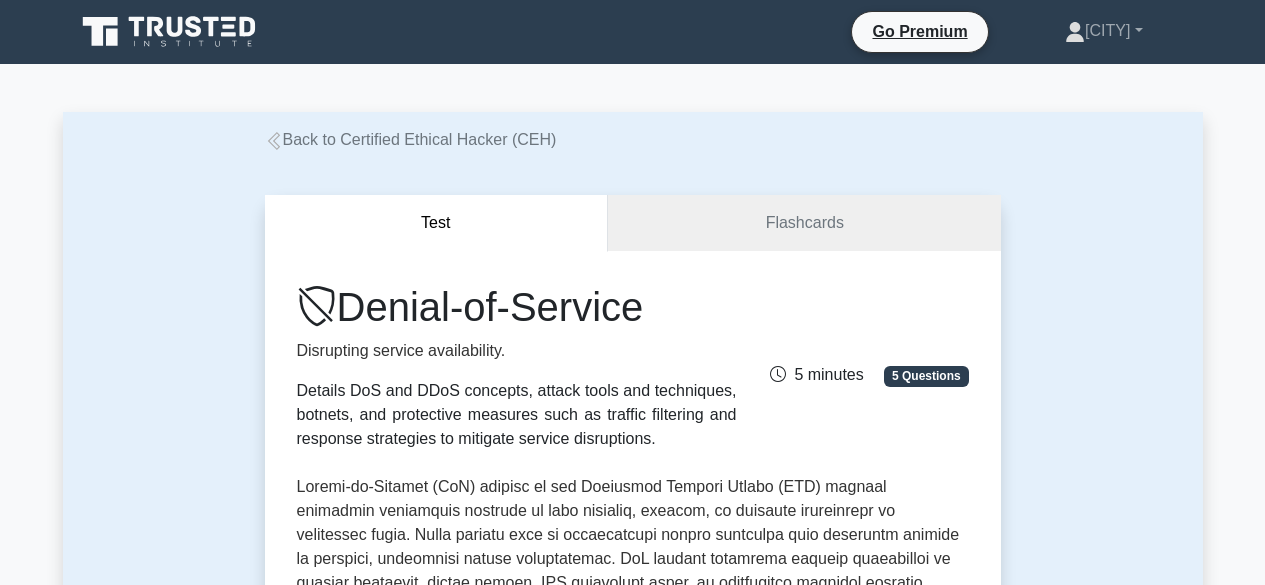 scroll, scrollTop: 0, scrollLeft: 0, axis: both 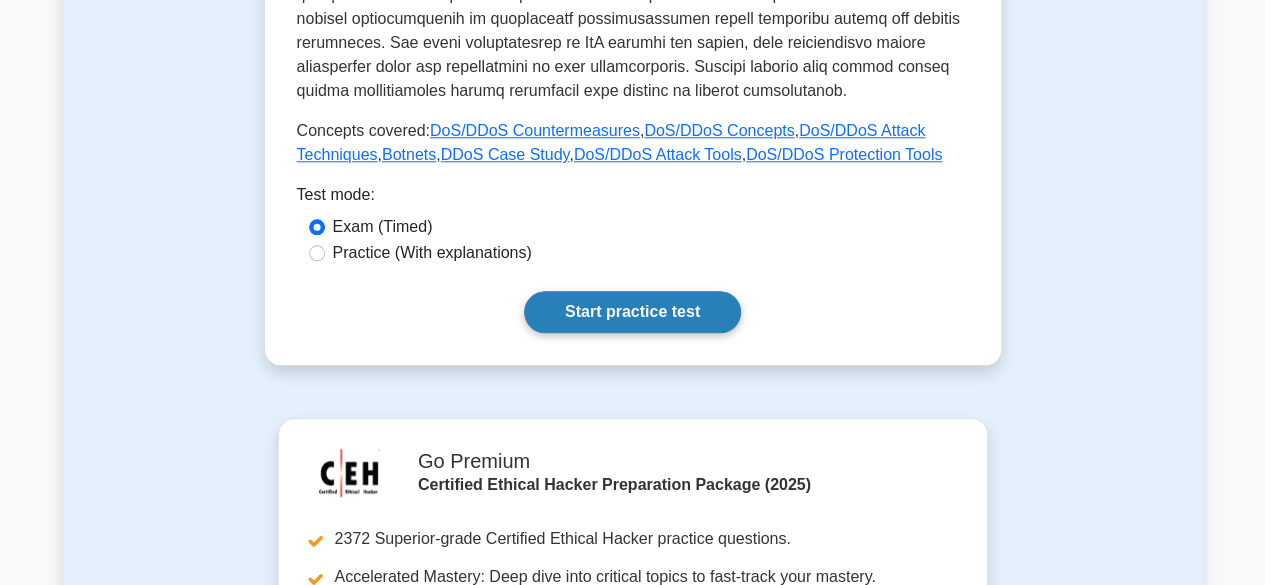 click on "Start practice test" at bounding box center [632, 312] 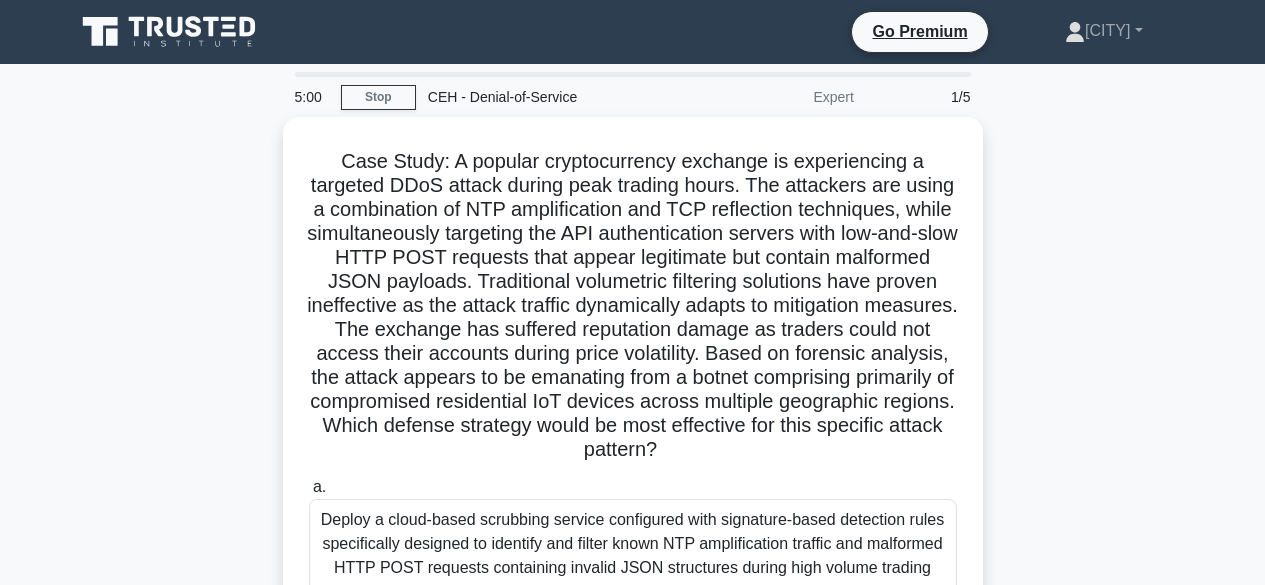 scroll, scrollTop: 0, scrollLeft: 0, axis: both 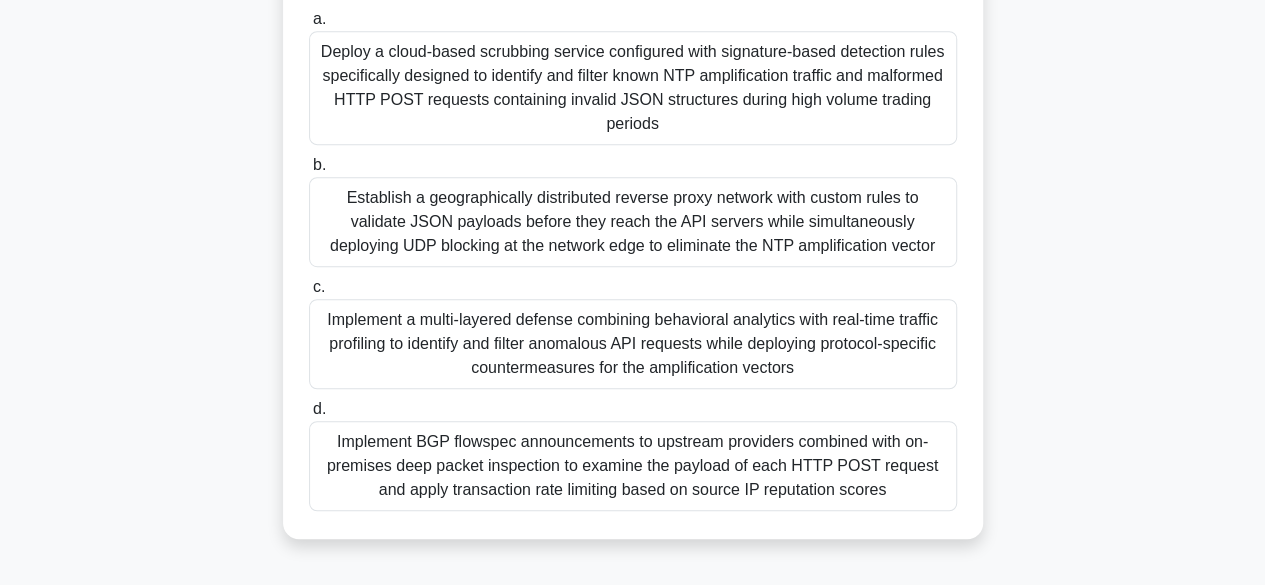 click on "Implement a multi-layered defense combining behavioral analytics with real-time traffic profiling to identify and filter anomalous API requests while deploying protocol-specific countermeasures for the amplification vectors" at bounding box center [633, 344] 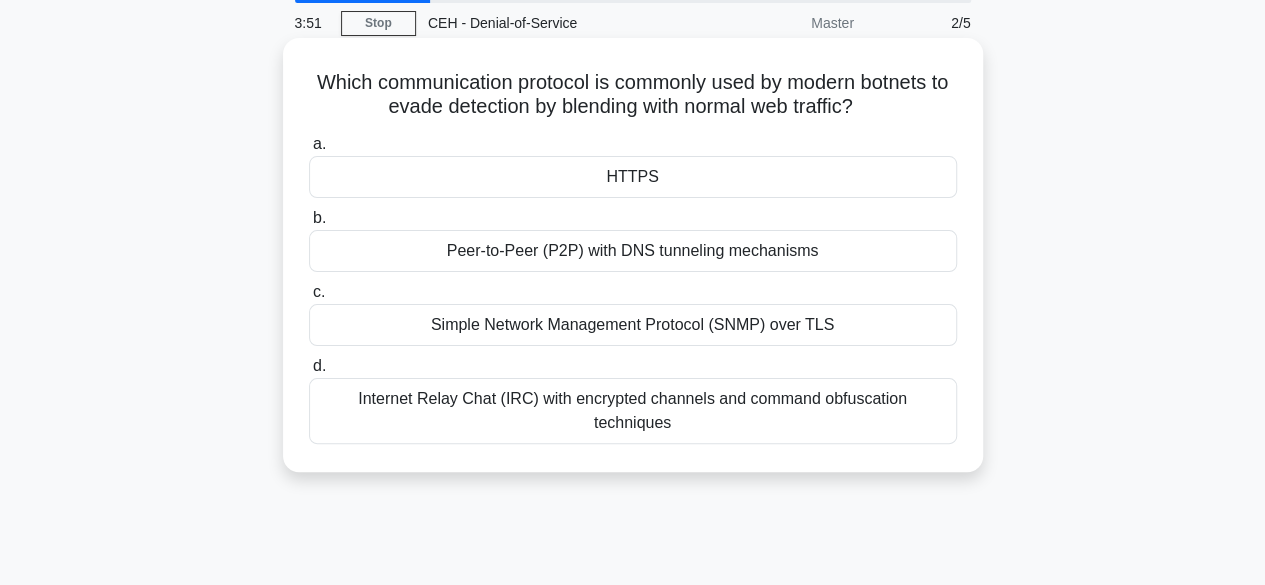 scroll, scrollTop: 0, scrollLeft: 0, axis: both 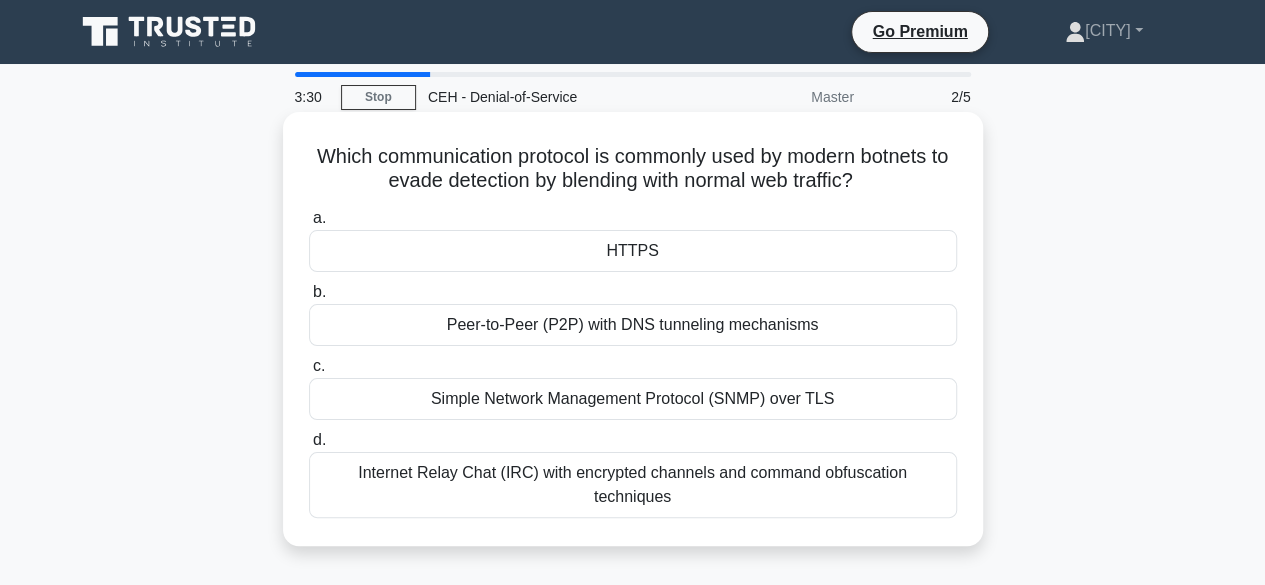 click on "Peer-to-Peer (P2P) with DNS tunneling mechanisms" at bounding box center (633, 325) 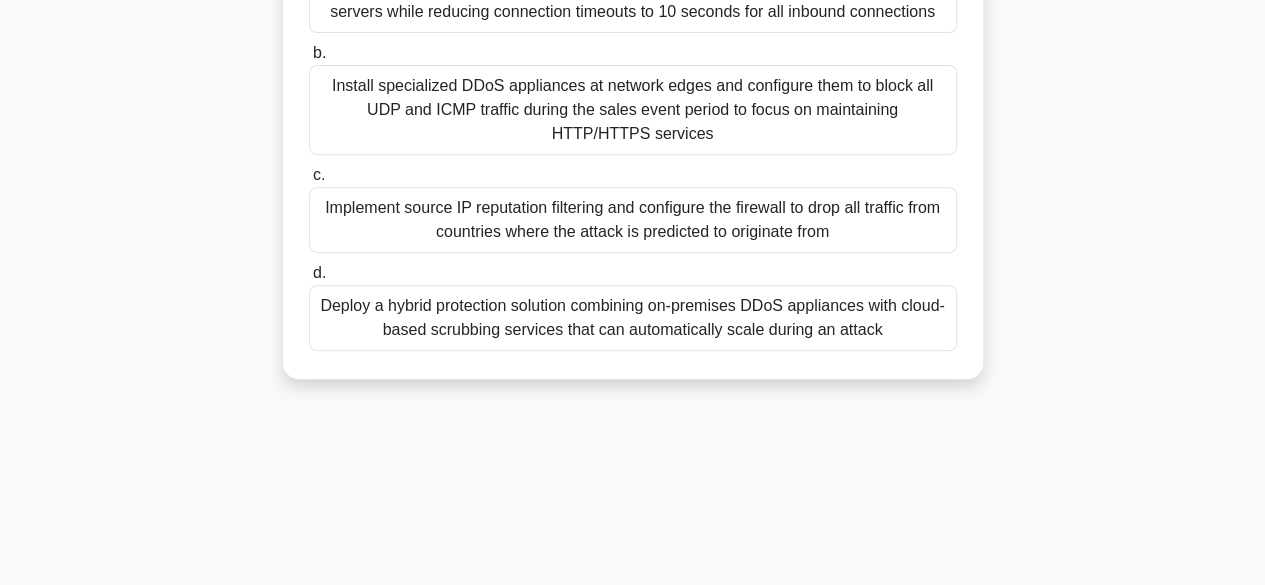 scroll, scrollTop: 370, scrollLeft: 0, axis: vertical 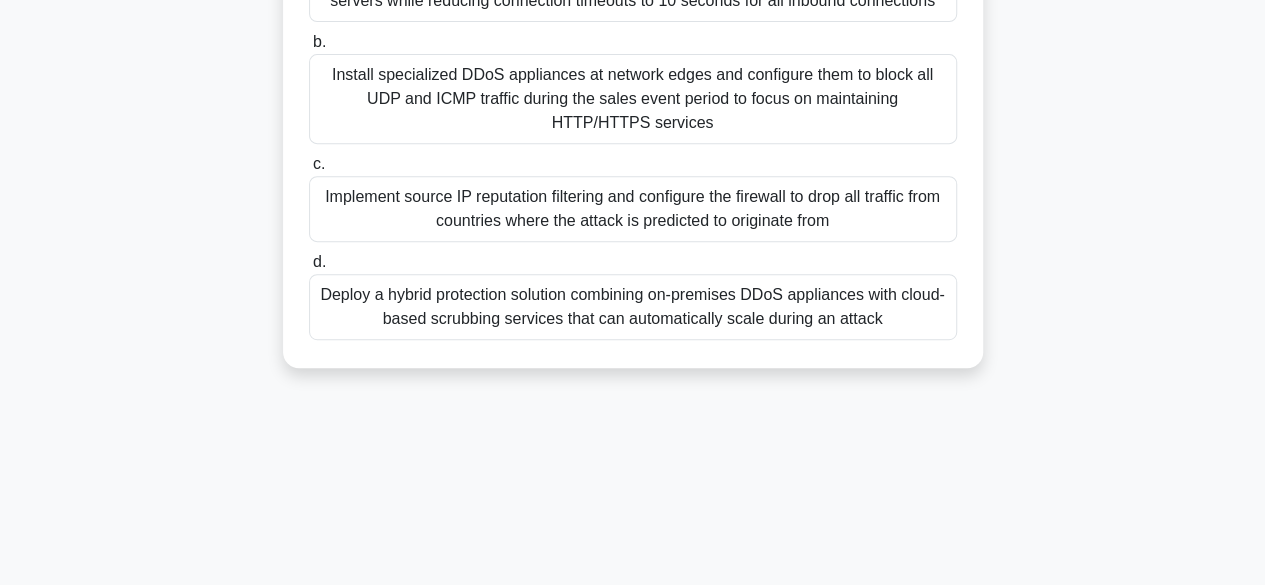 click on "Implement source IP reputation filtering and configure the firewall to drop all traffic from countries where the attack is predicted to originate from" at bounding box center [633, 209] 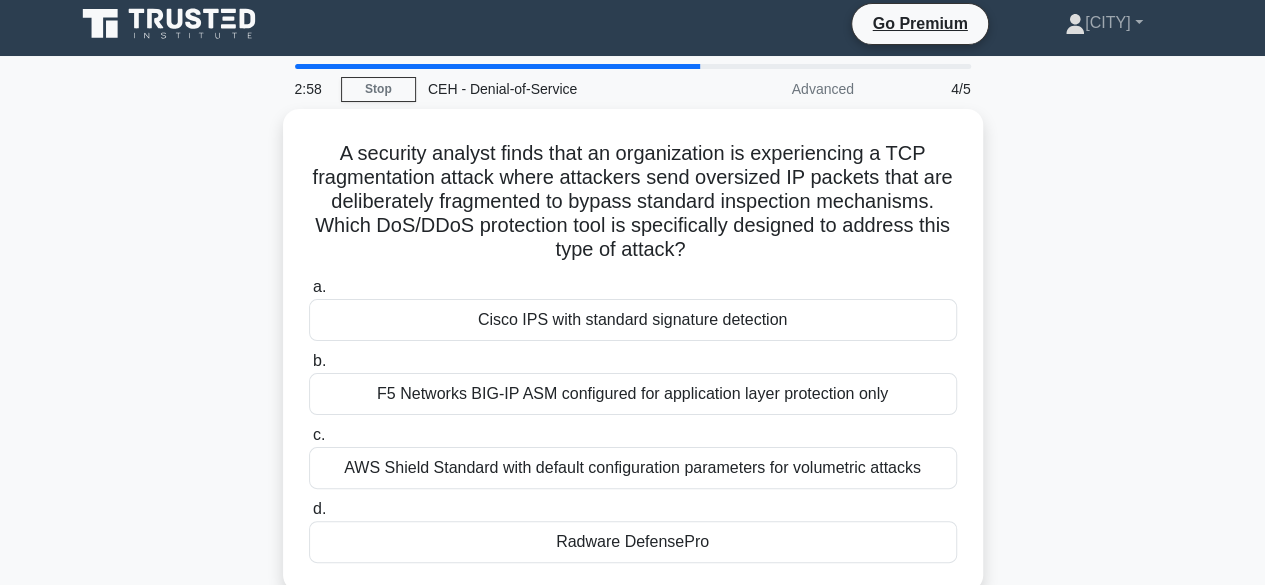 scroll, scrollTop: 0, scrollLeft: 0, axis: both 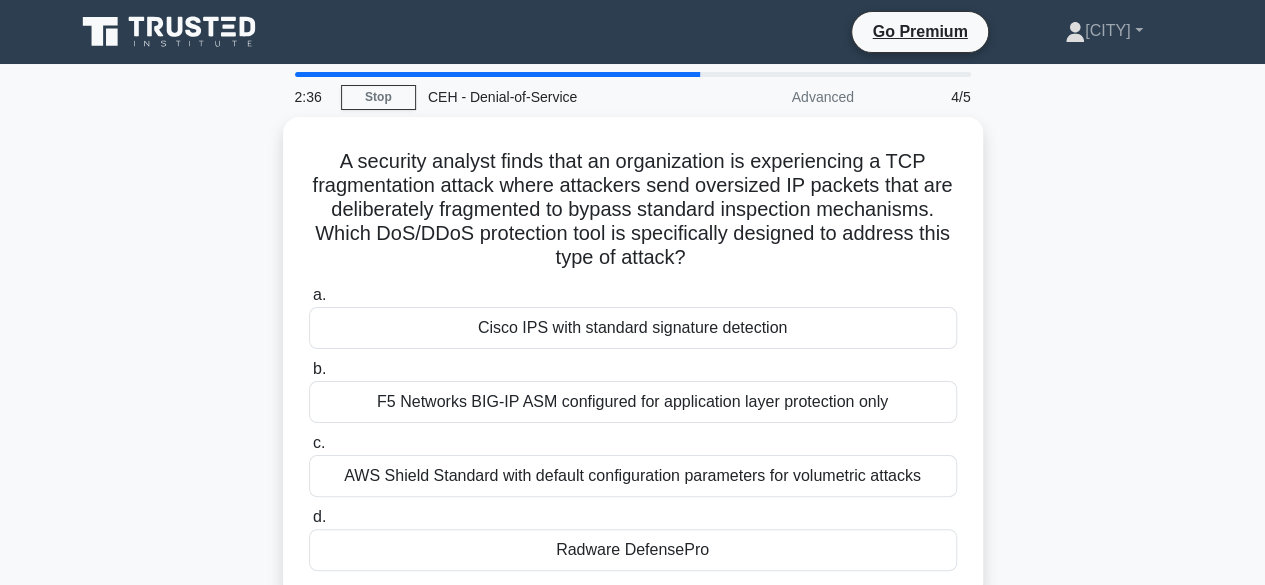 drag, startPoint x: 1254, startPoint y: 223, endPoint x: 1254, endPoint y: 267, distance: 44 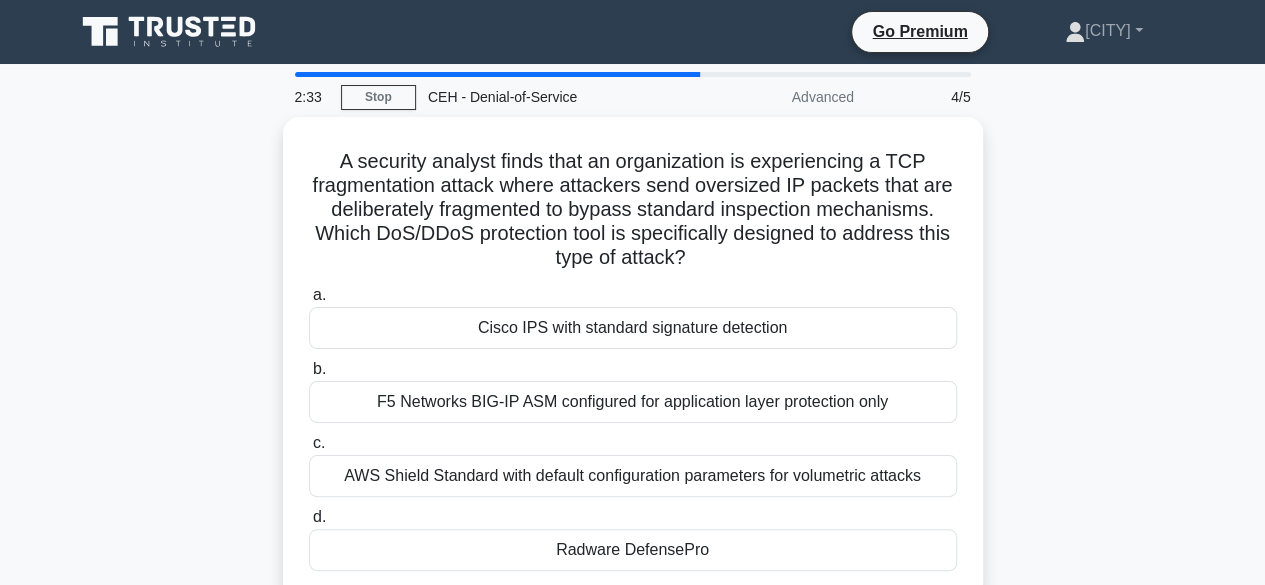 click on "A security analyst finds that an organization is experiencing a TCP fragmentation attack where attackers send oversized IP packets that are deliberately fragmented to bypass standard inspection mechanisms. Which DoS/DDoS protection tool is specifically designed to address this type of attack?
.spinner_0XTQ{transform-origin:center;animation:spinner_y6GP .75s linear infinite}@keyframes spinner_y6GP{100%{transform:rotate(360deg)}}
a.
b. c. d." at bounding box center [633, 370] 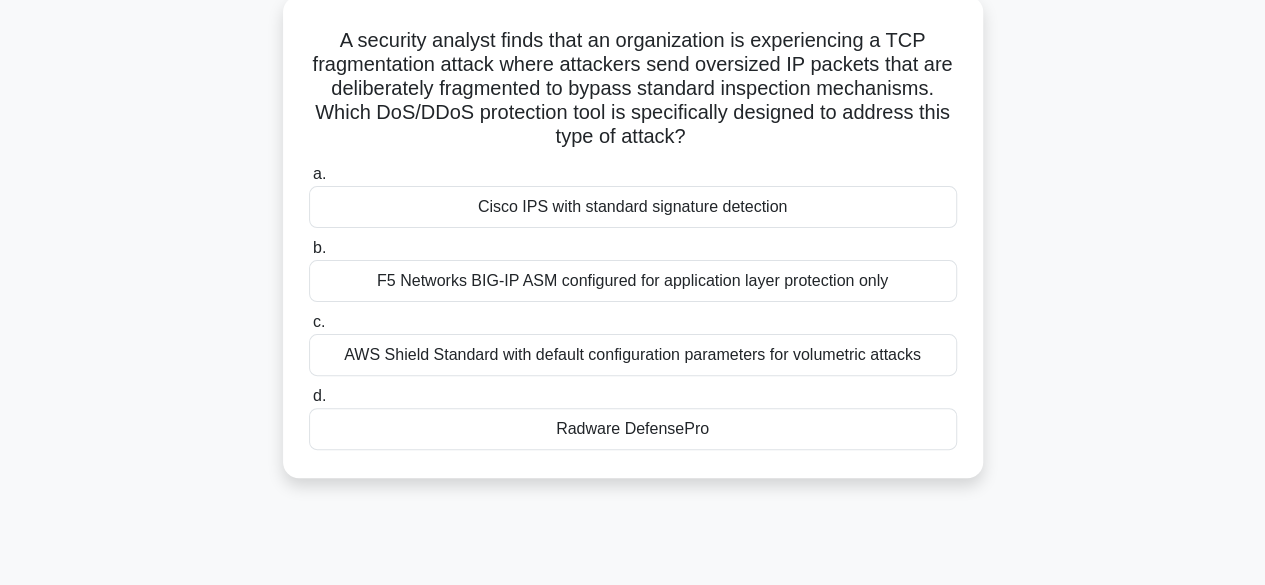 scroll, scrollTop: 129, scrollLeft: 0, axis: vertical 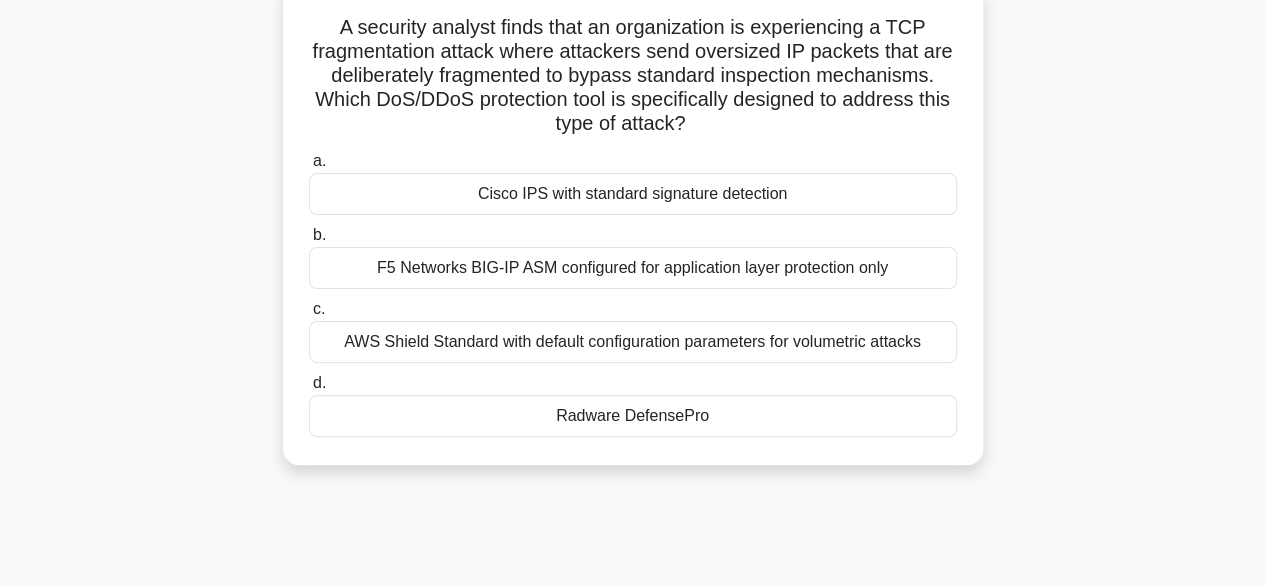 click on "Cisco IPS with standard signature detection" at bounding box center [633, 194] 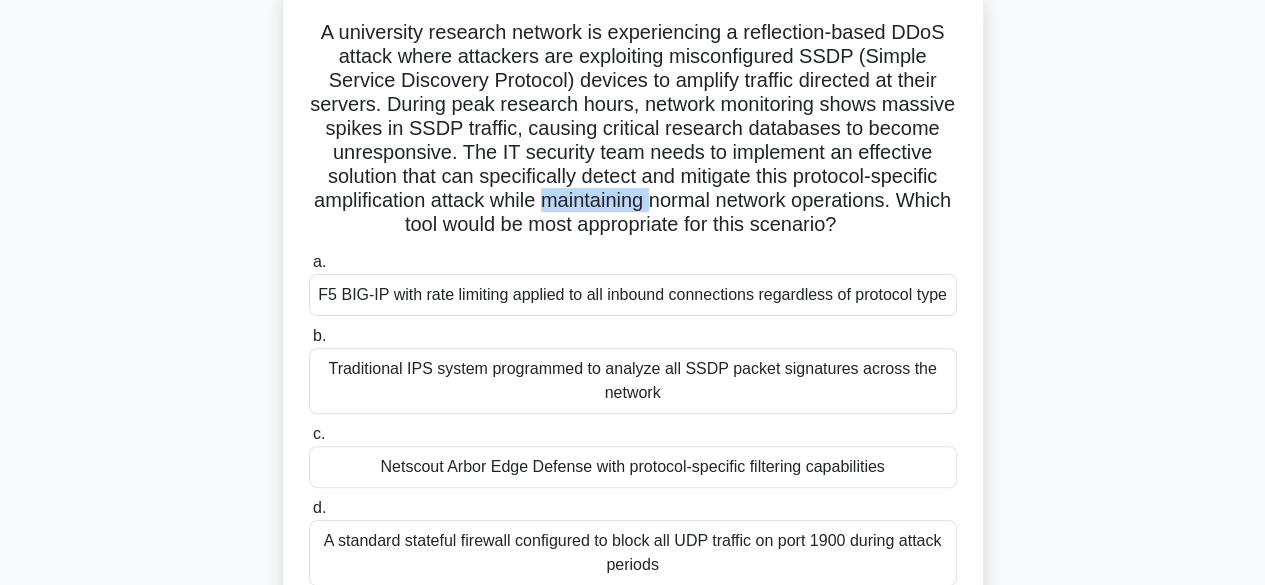 click on "A university research network is experiencing a reflection-based DDoS attack where attackers are exploiting misconfigured SSDP (Simple Service Discovery Protocol) devices to amplify traffic directed at their servers. During peak research hours, network monitoring shows massive spikes in SSDP traffic, causing critical research databases to become unresponsive. The IT security team needs to implement an effective solution that can specifically detect and mitigate this protocol-specific amplification attack while maintaining normal network operations. Which tool would be most appropriate for this scenario?
.spinner_0XTQ{transform-origin:center;animation:spinner_y6GP .75s linear infinite}@keyframes spinner_y6GP{100%{transform:rotate(360deg)}}" at bounding box center (633, 129) 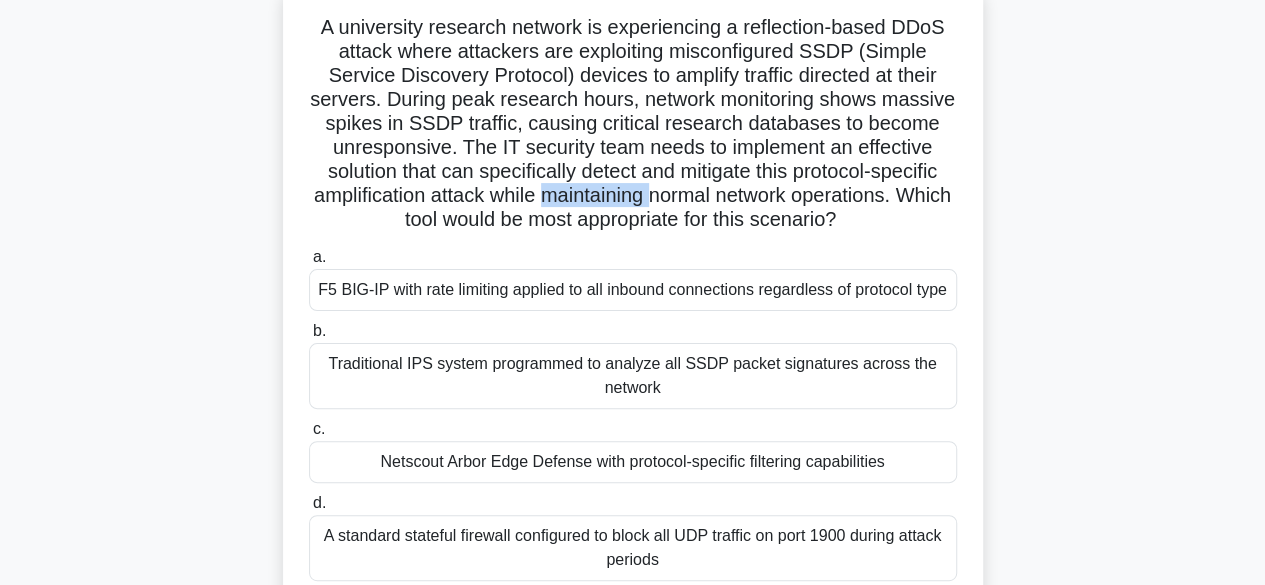 scroll, scrollTop: 0, scrollLeft: 0, axis: both 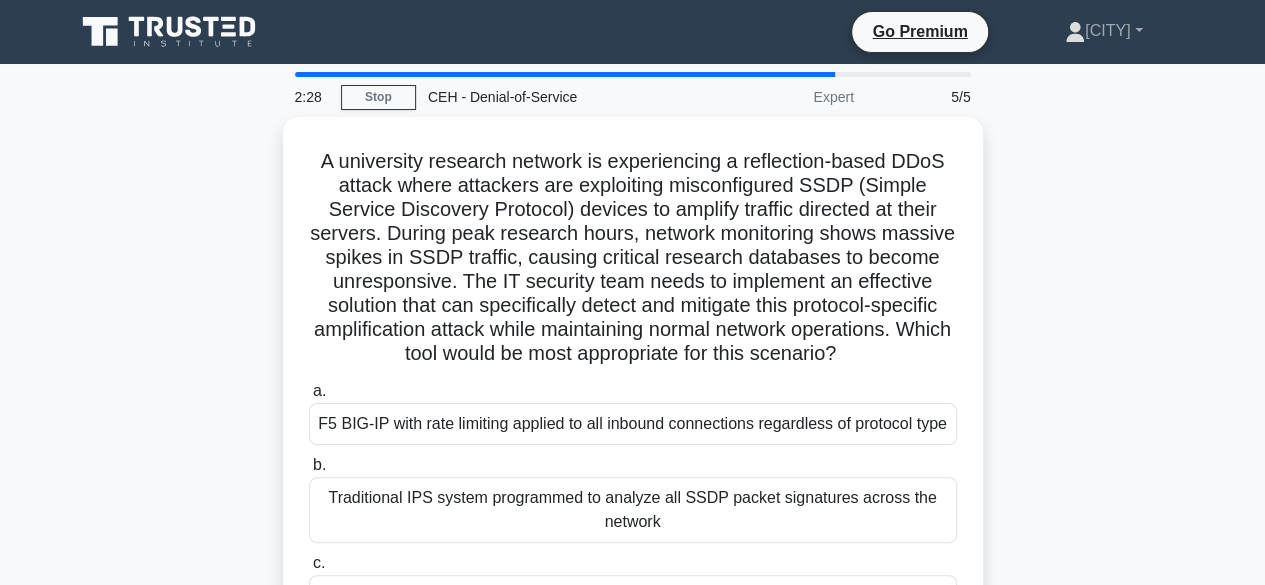 click on "A university research network is experiencing a reflection-based DDoS attack where attackers are exploiting misconfigured SSDP (Simple Service Discovery Protocol) devices to amplify traffic directed at their servers. During peak research hours, network monitoring shows massive spikes in SSDP traffic, causing critical research databases to become unresponsive. The IT security team needs to implement an effective solution that can specifically detect and mitigate this protocol-specific amplification attack while maintaining normal network operations. Which tool would be most appropriate for this scenario?
.spinner_0XTQ{transform-origin:center;animation:spinner_y6GP .75s linear infinite}@keyframes spinner_y6GP{100%{transform:rotate(360deg)}}
a. b. c." at bounding box center (633, 442) 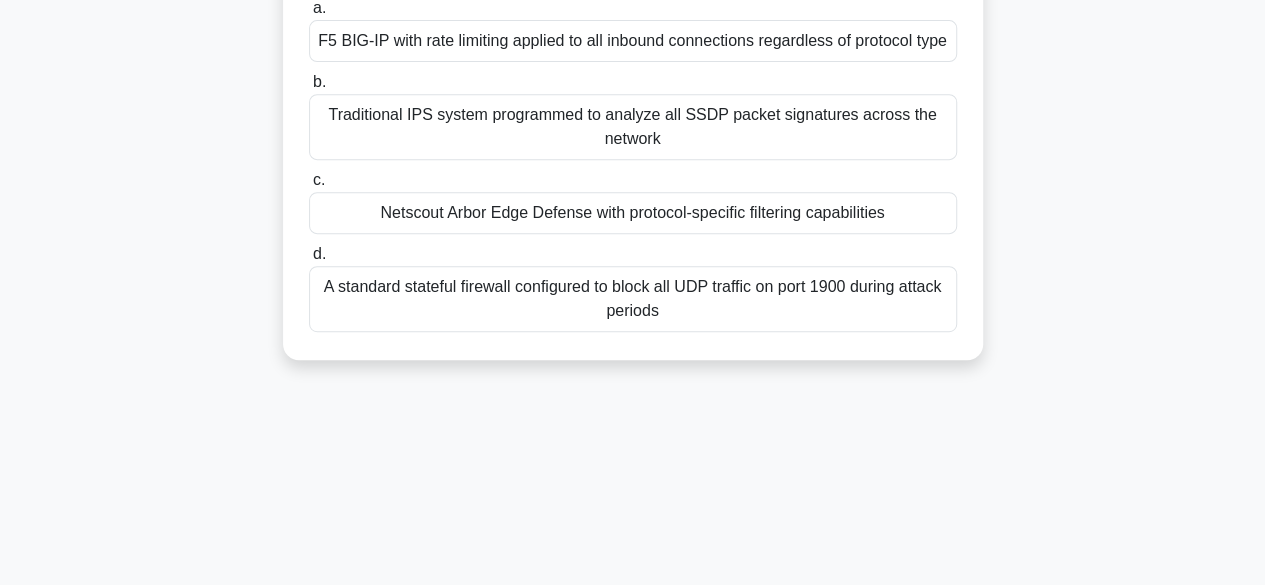 scroll, scrollTop: 384, scrollLeft: 0, axis: vertical 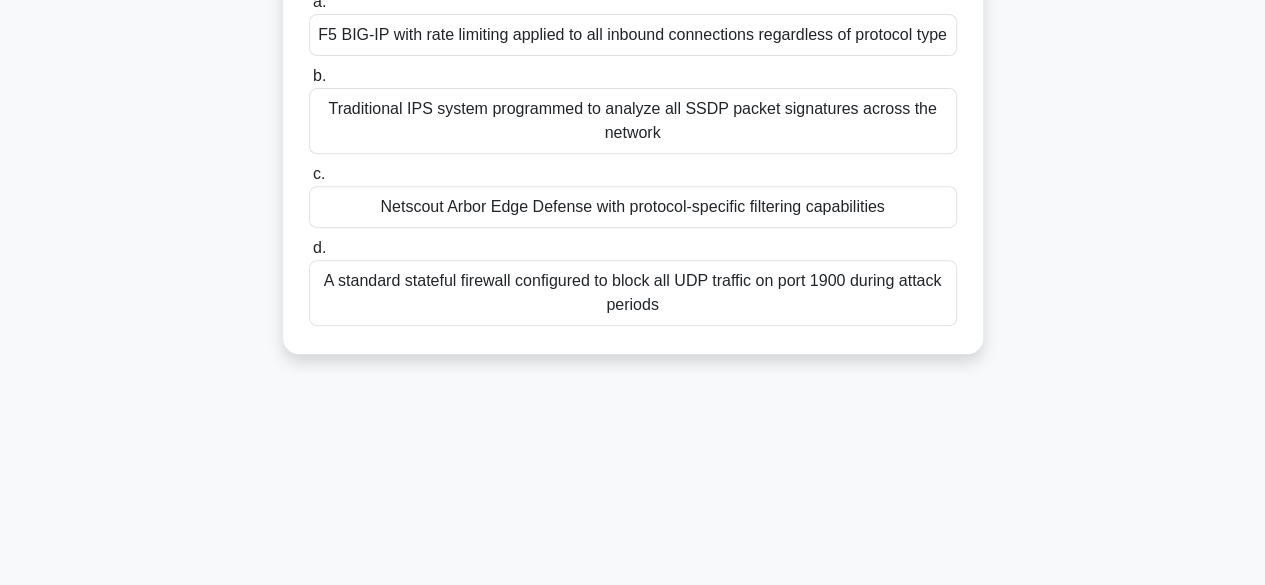 click on "Netscout Arbor Edge Defense with protocol-specific filtering capabilities" at bounding box center (633, 207) 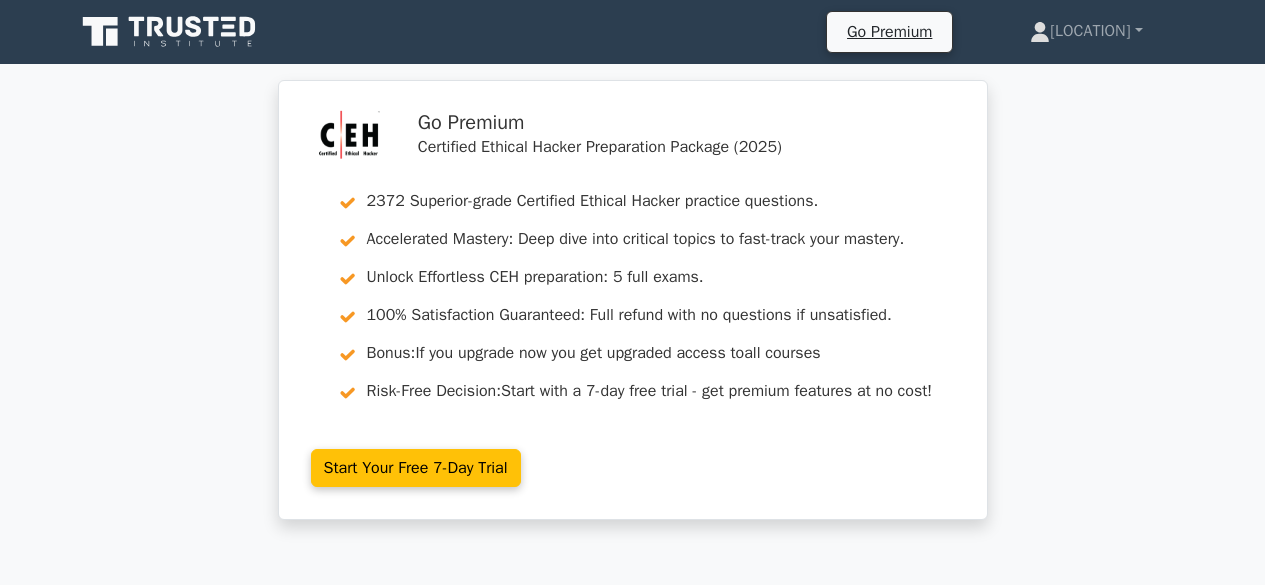 scroll, scrollTop: 0, scrollLeft: 0, axis: both 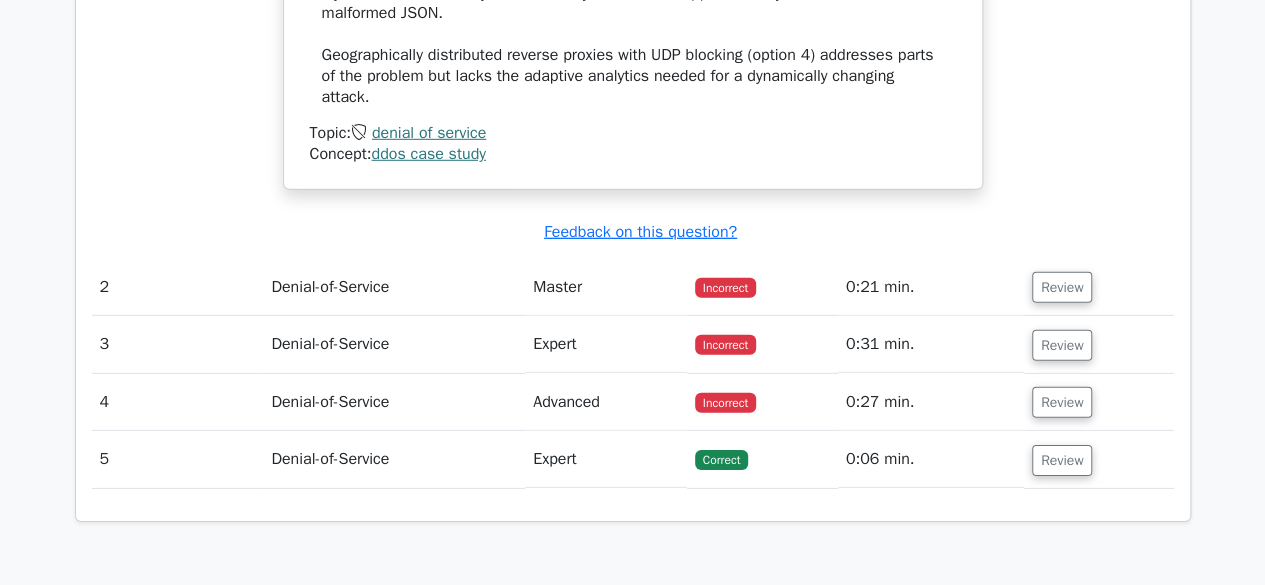 click on "Denial-of-Service" at bounding box center [394, 287] 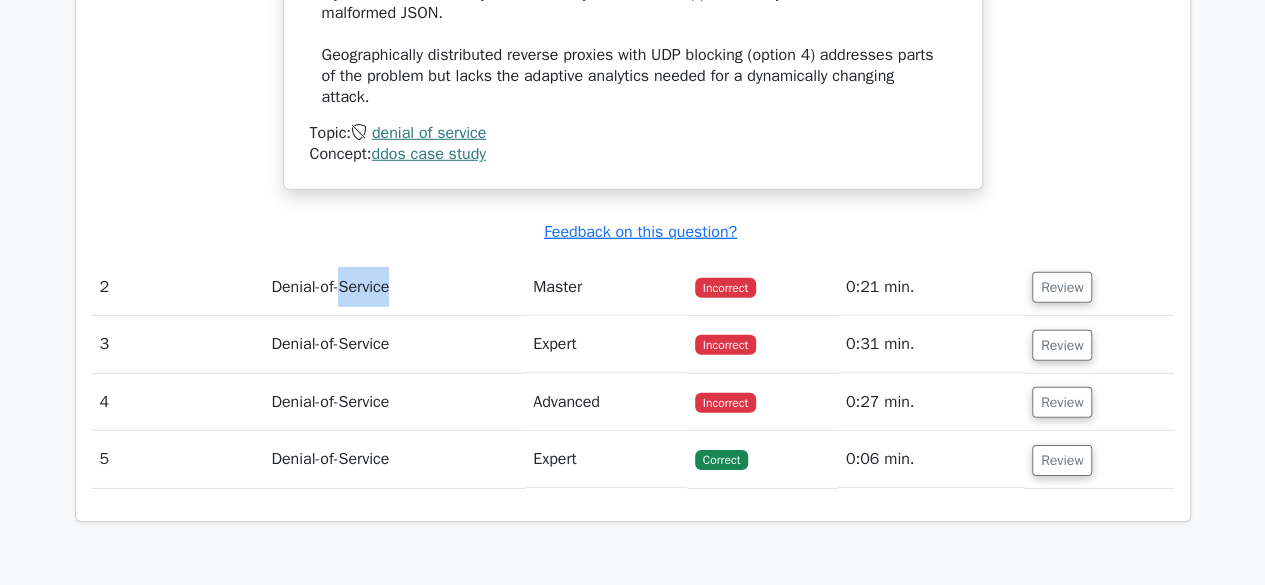 click on "Denial-of-Service" at bounding box center (394, 287) 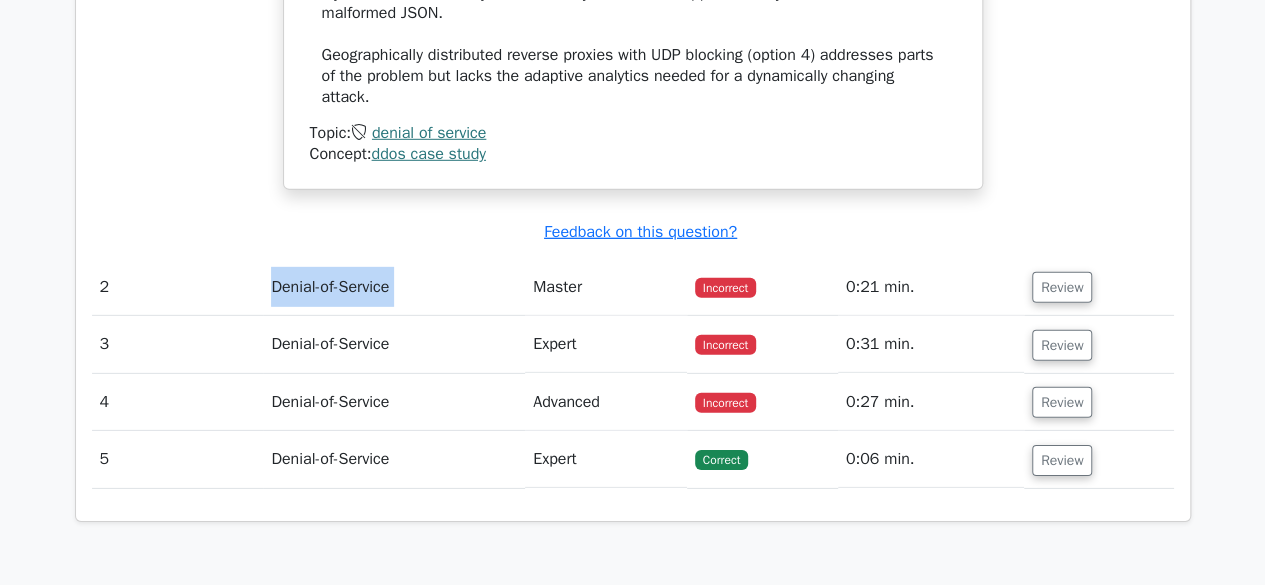 click on "Denial-of-Service" at bounding box center [394, 287] 